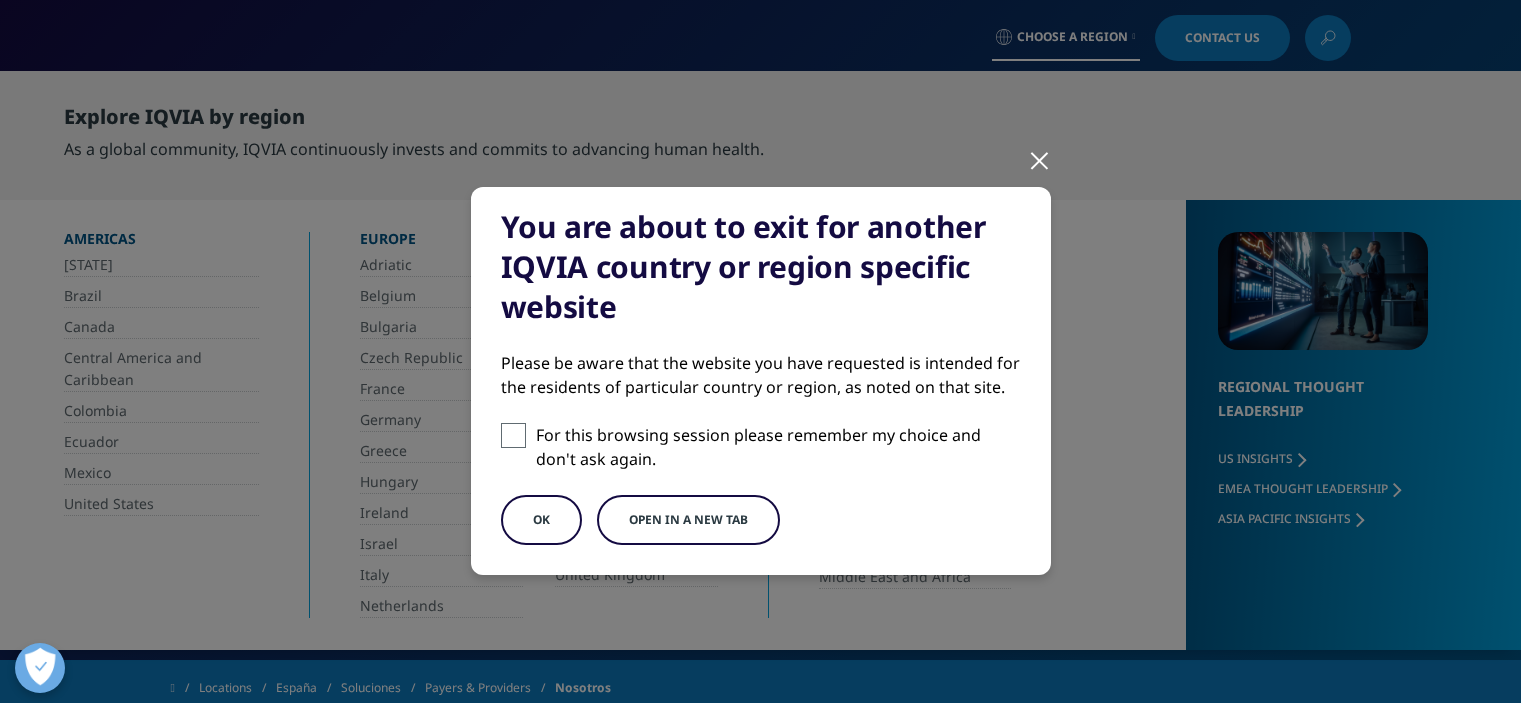 scroll, scrollTop: 0, scrollLeft: 0, axis: both 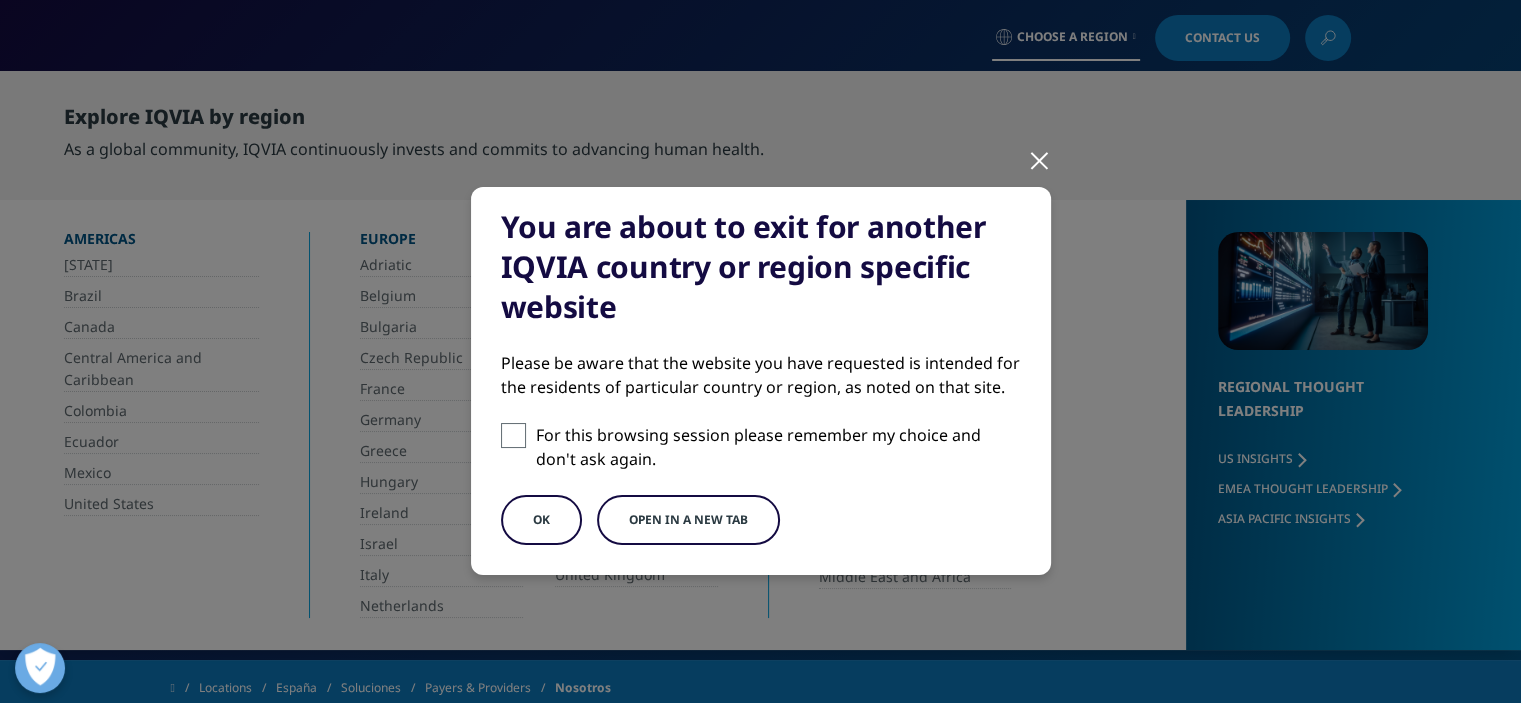 click on "Please be aware that the website you have requested is intended for the residents of particular country or region, as noted on that site." at bounding box center [761, 375] 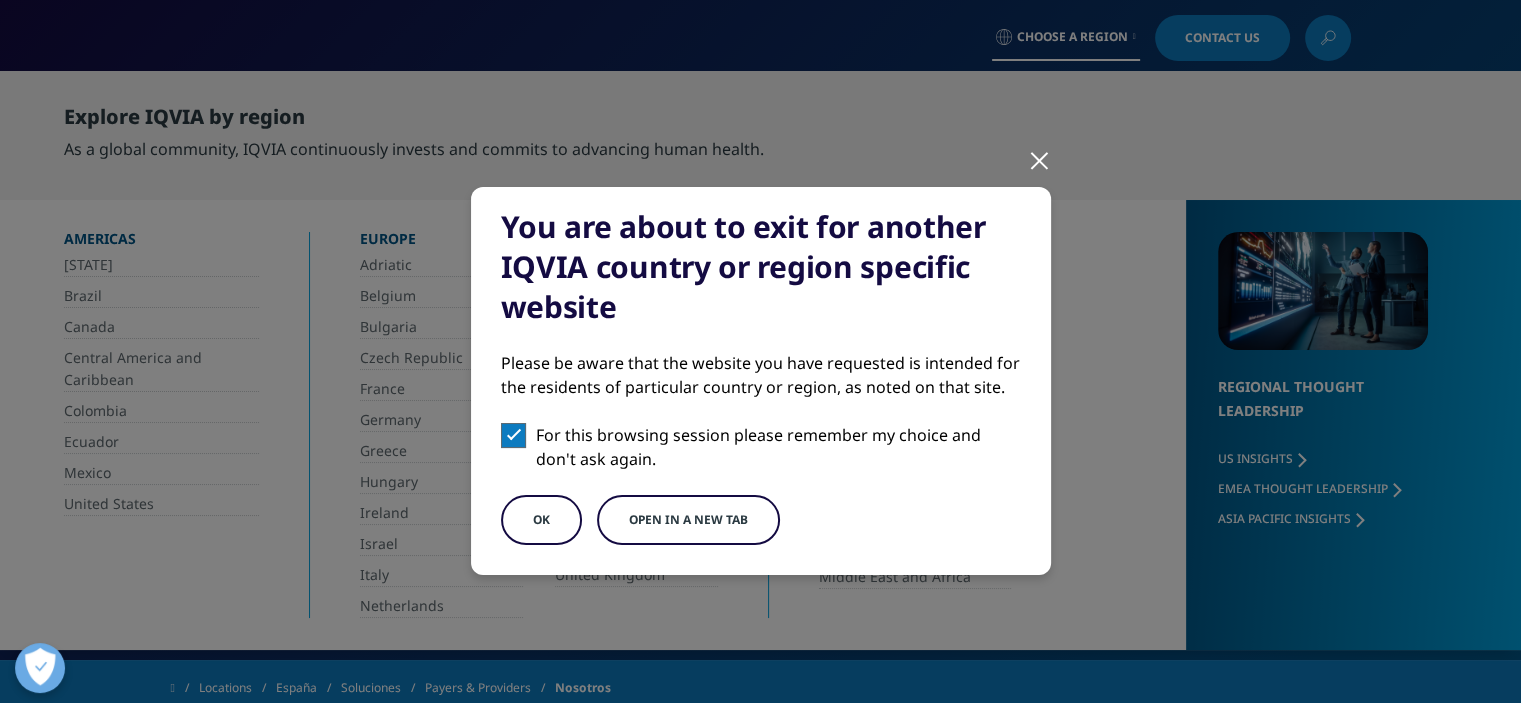 click on "Open in a new tab" at bounding box center (688, 520) 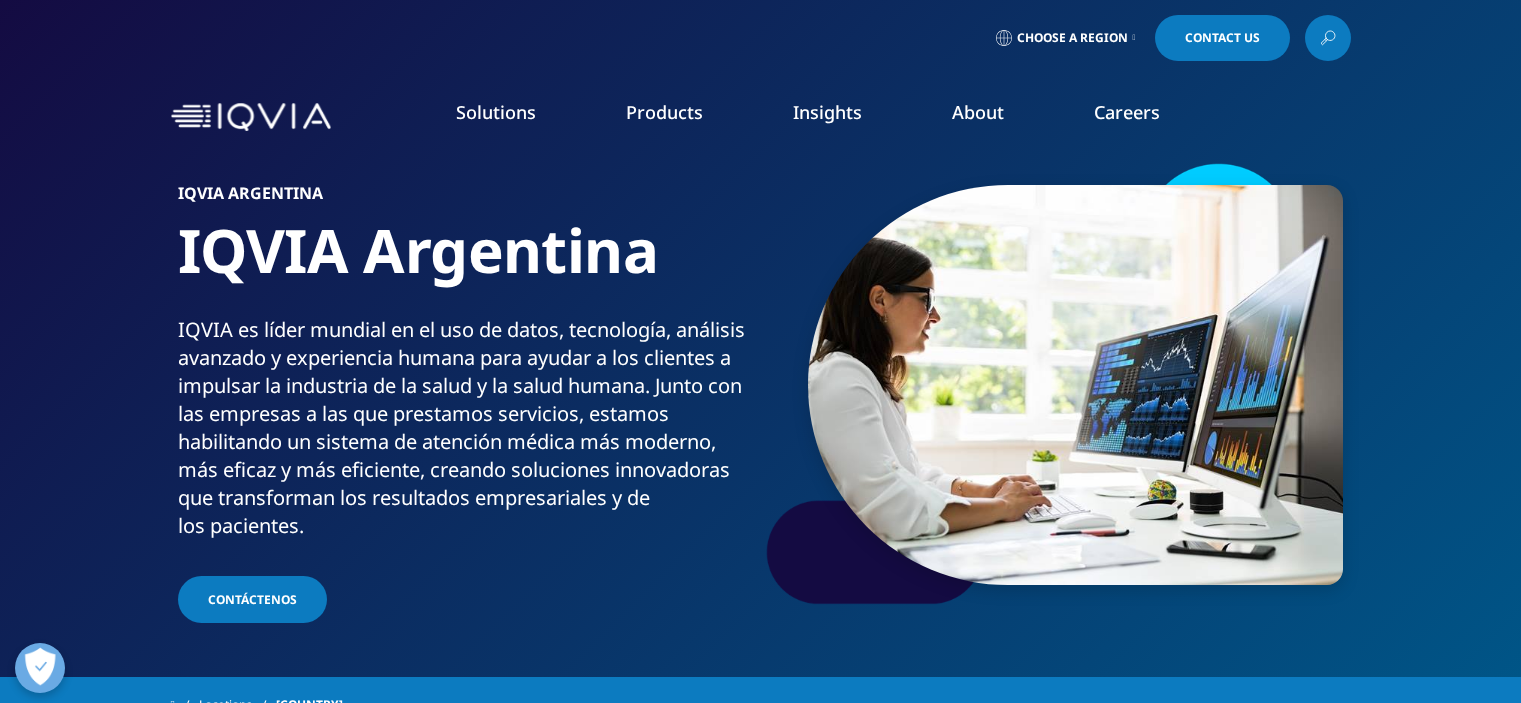 scroll, scrollTop: 52, scrollLeft: 0, axis: vertical 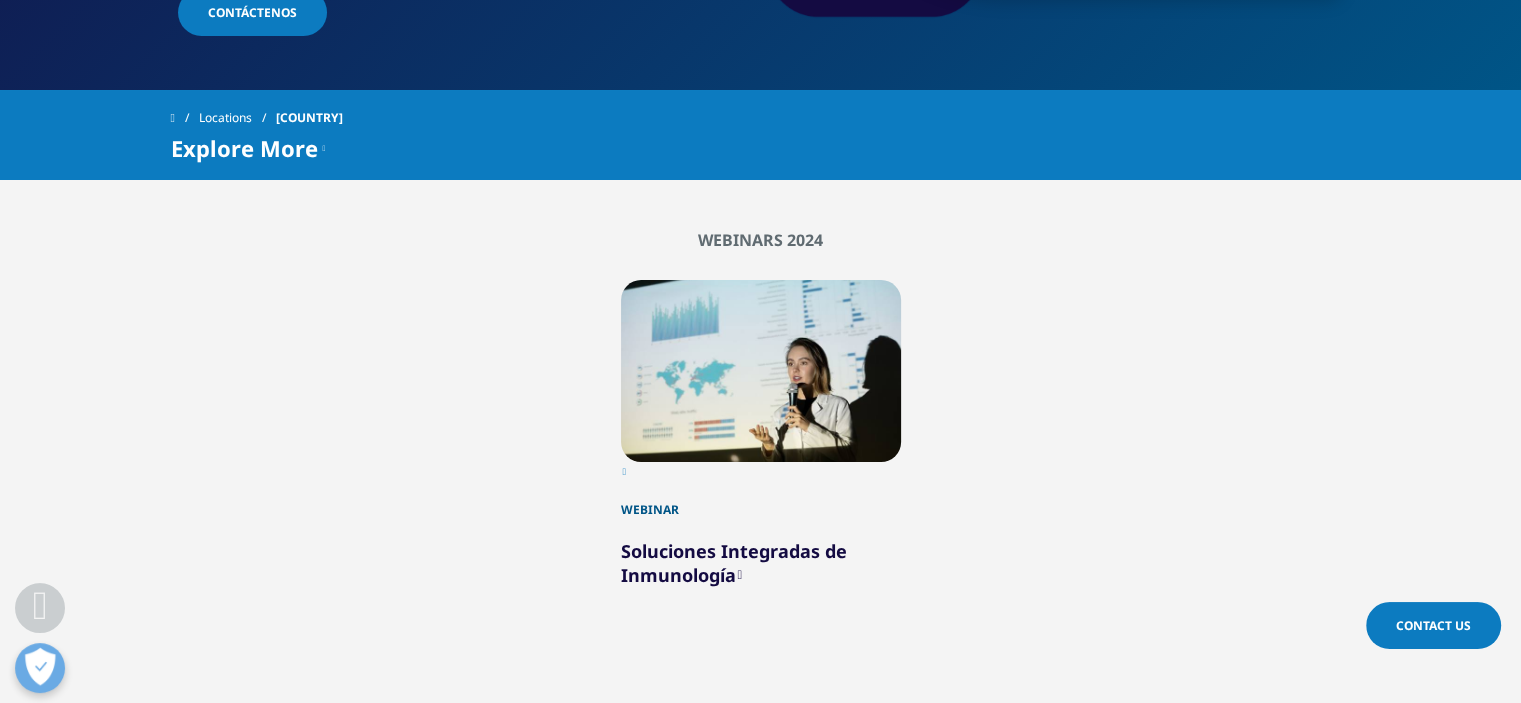 click on "Clear Search Loading
Choose a Region
Contact Us" at bounding box center [760, 3507] 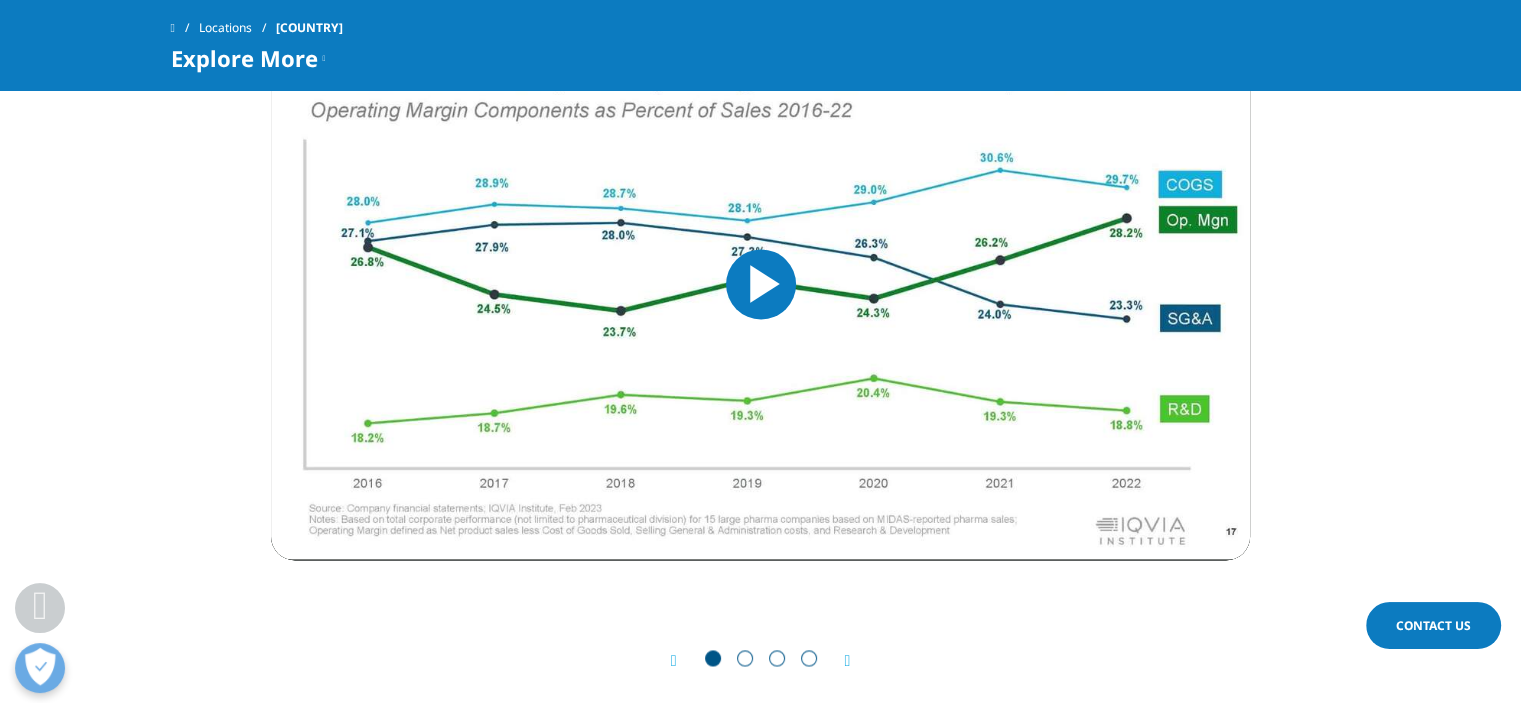 scroll, scrollTop: 2726, scrollLeft: 0, axis: vertical 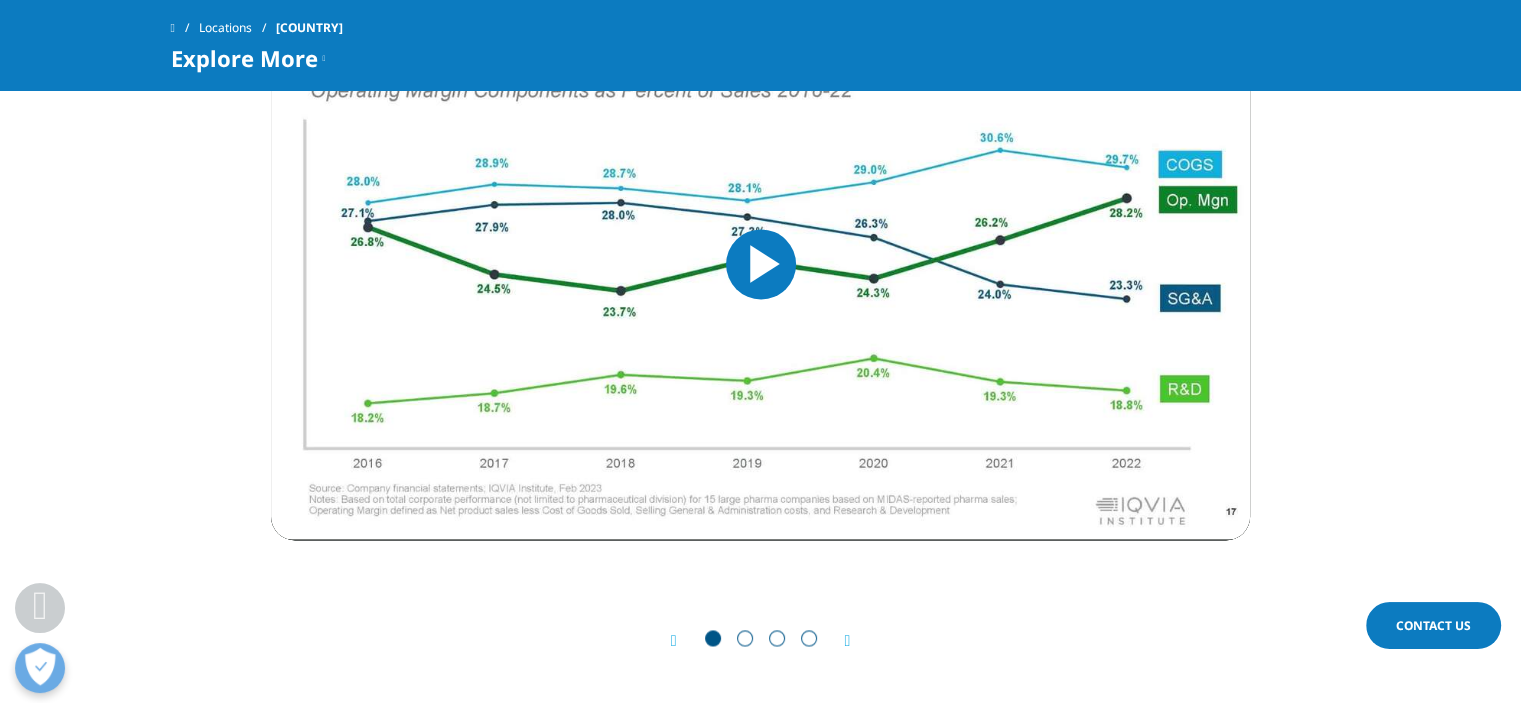 click at bounding box center [848, 641] 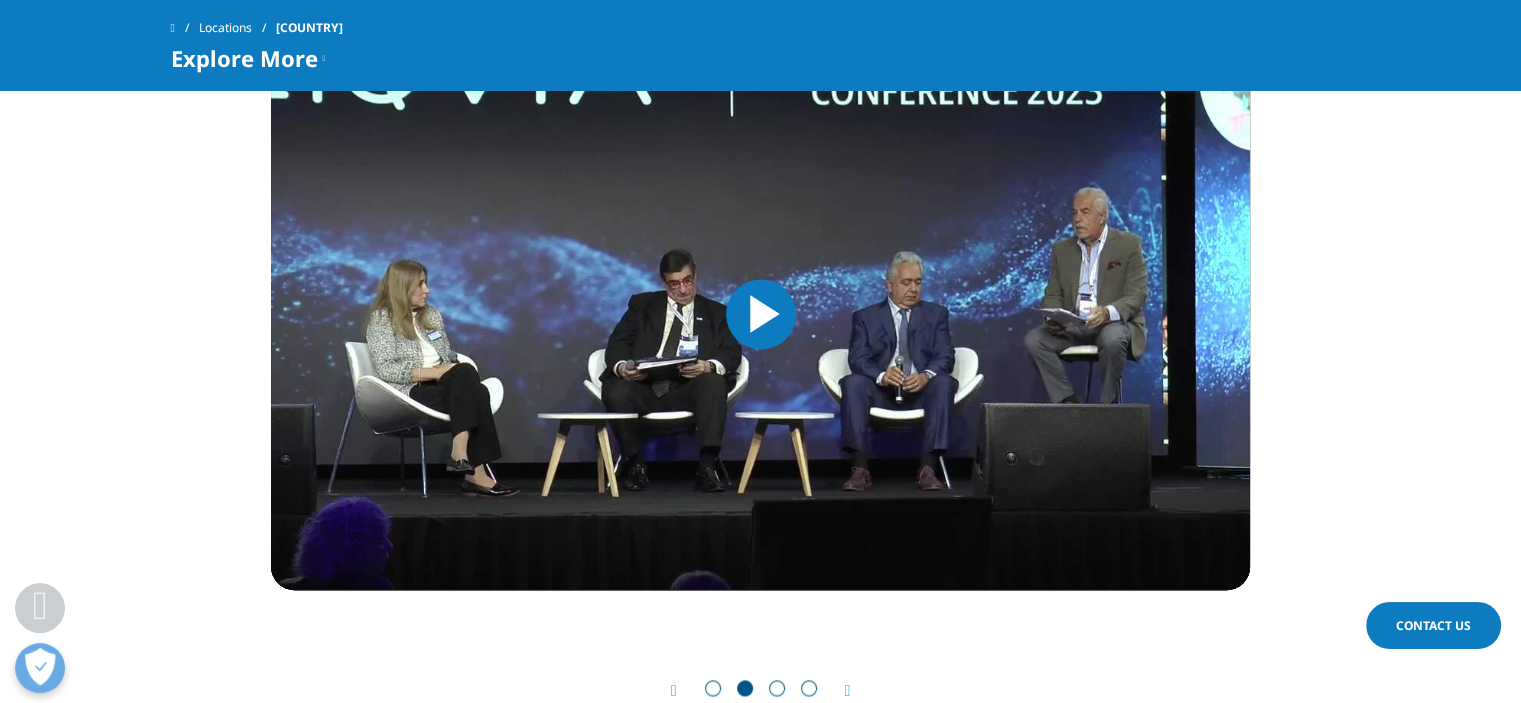 click on "Mercado Farmacéutico Global
Video Player is loading. Play Video Play Skip Backward Skip Forward Mute Current Time  0:00 / Duration  59:16 Loaded :  0.28% 00:00 Stream Type  LIVE Seek to live, currently behind live LIVE Remaining Time  - 59:16   1x Playback Rate Chapters Chapters Descriptions descriptions off , selected Subtitles subtitles settings , opens subtitles settings dialog subtitles off , selected Audio Track en (Main) , selected Compartir Picture-in-Picture Fullscreen This is a modal window. Beginning of dialog window. Escape will cancel and close the window. Text Color White Black Red Green Blue Yellow Magenta Cyan Opacity Opaque Semi-Transparent Text Background Color Black White Red Green Blue Yellow Magenta Cyan Opacity Opaque Semi-Transparent Transparent Caption Area Background Color Red" at bounding box center (760, 305) 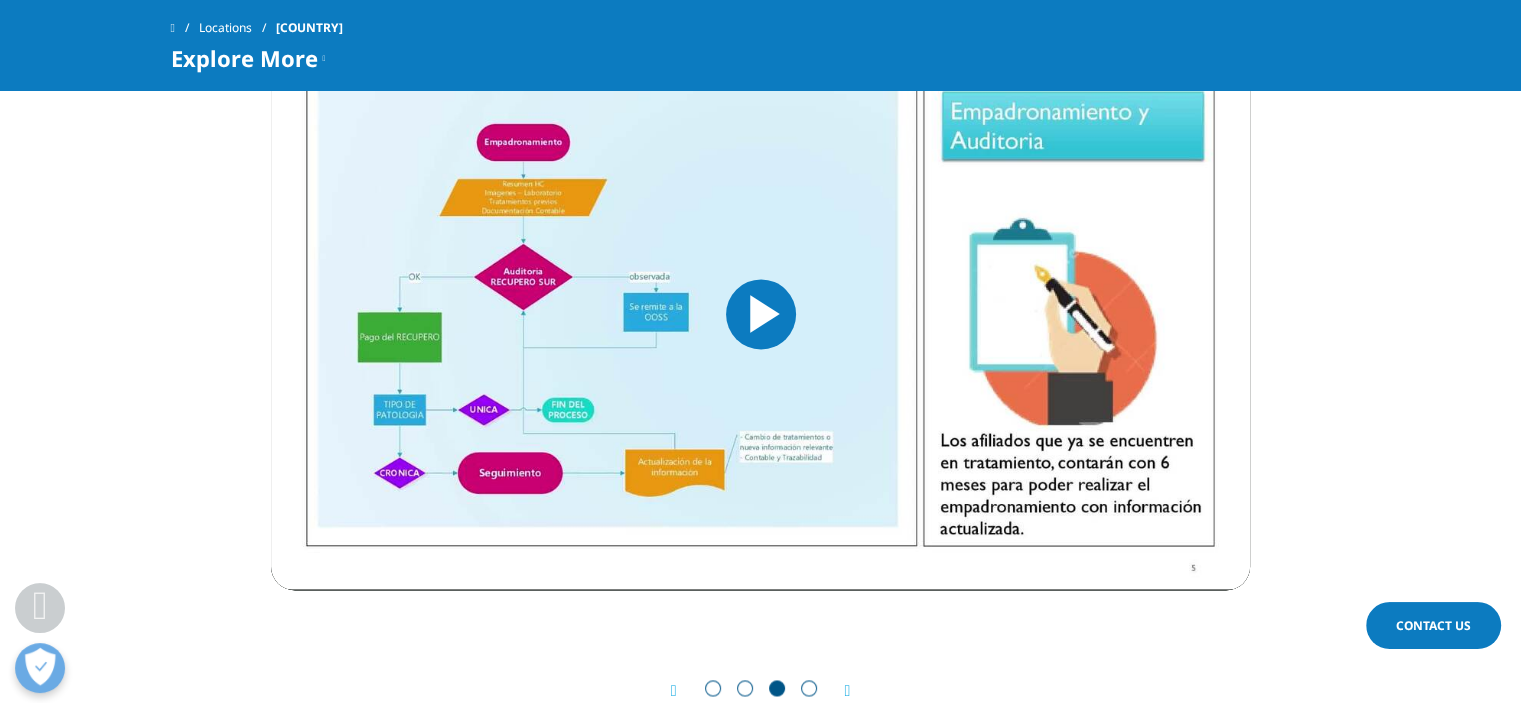 click at bounding box center [848, 691] 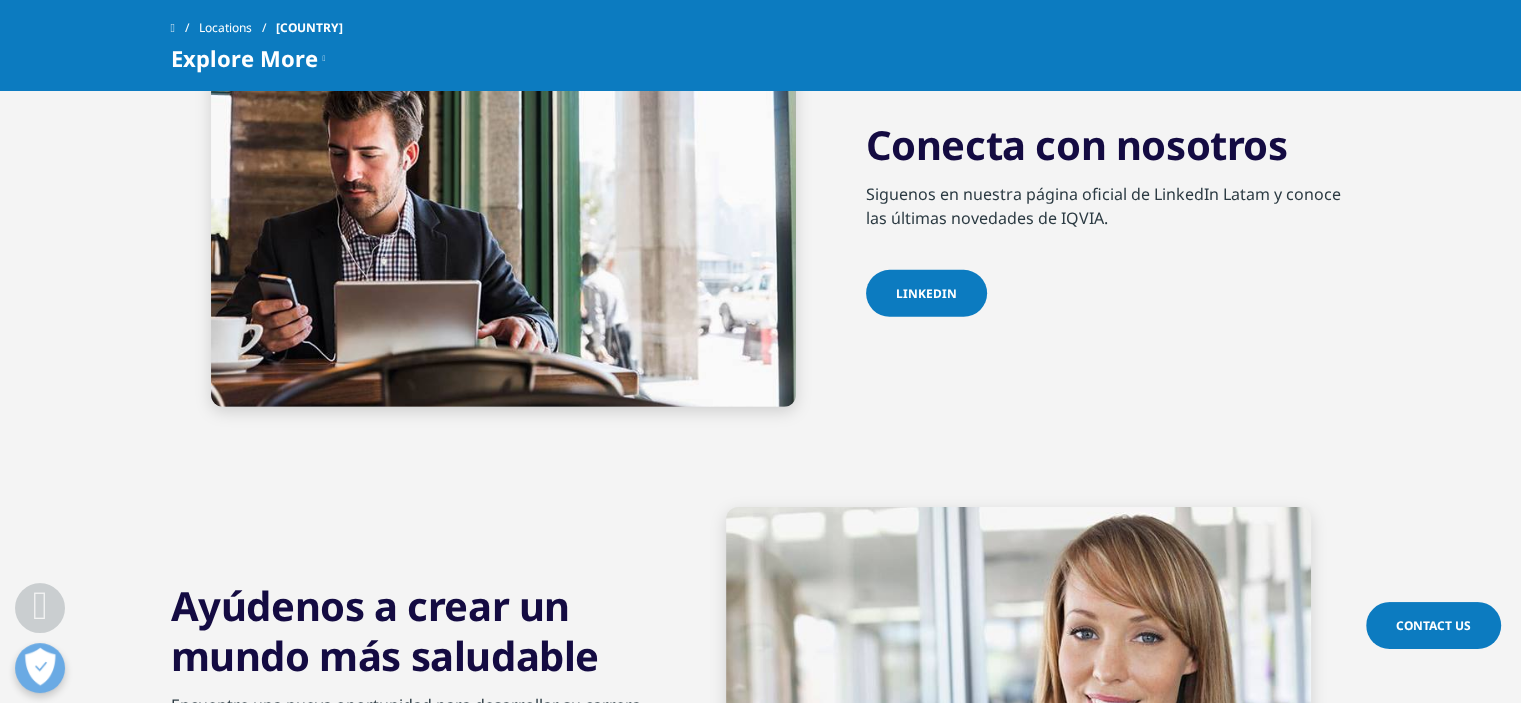 scroll, scrollTop: 5975, scrollLeft: 0, axis: vertical 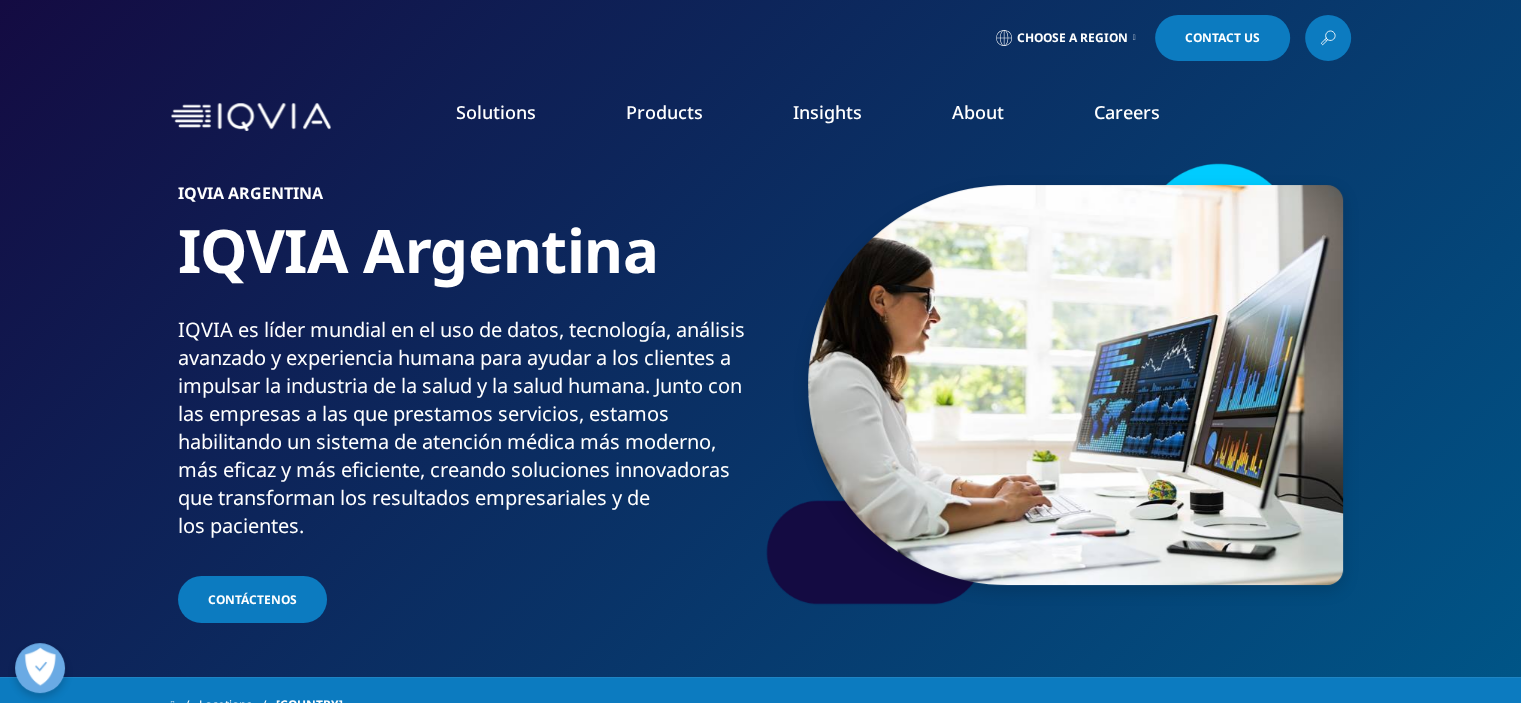 click 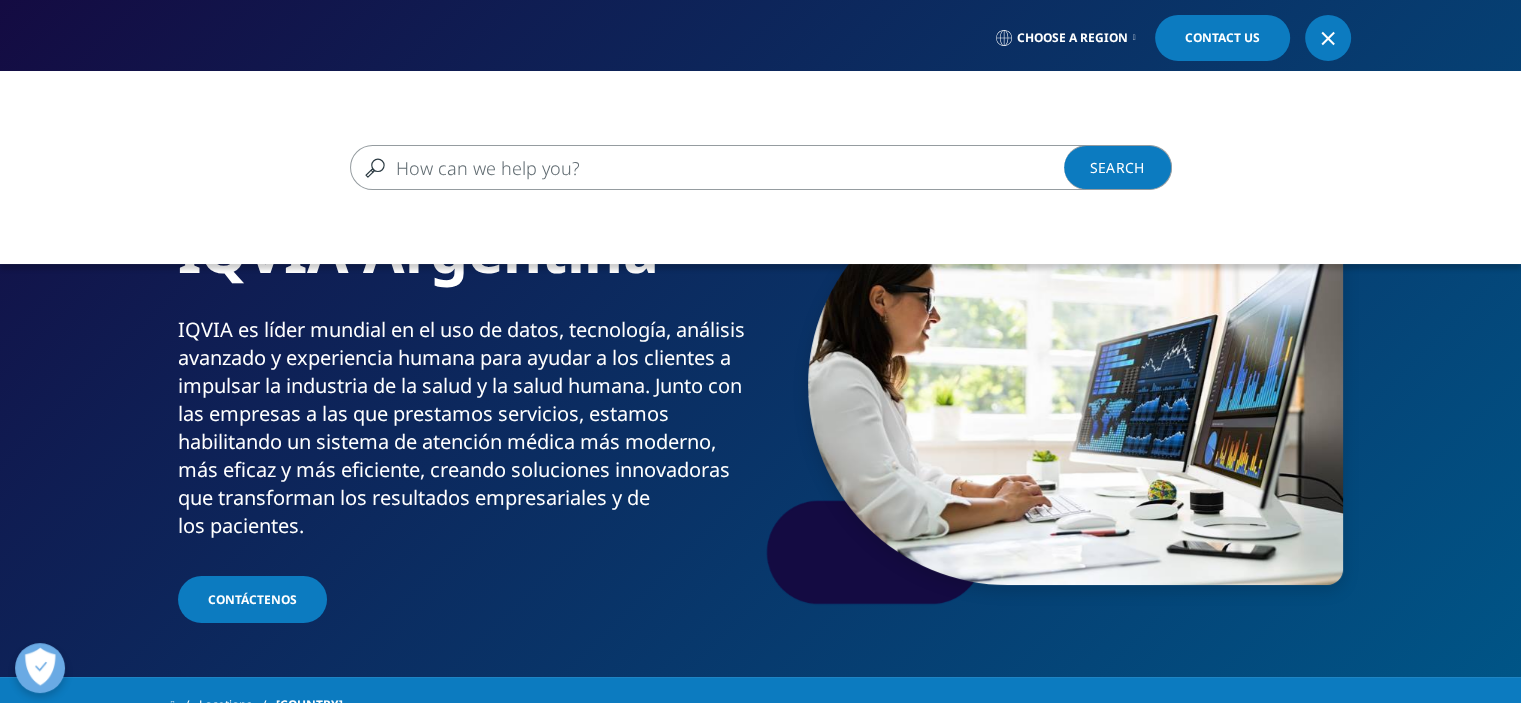 click at bounding box center (1328, 38) 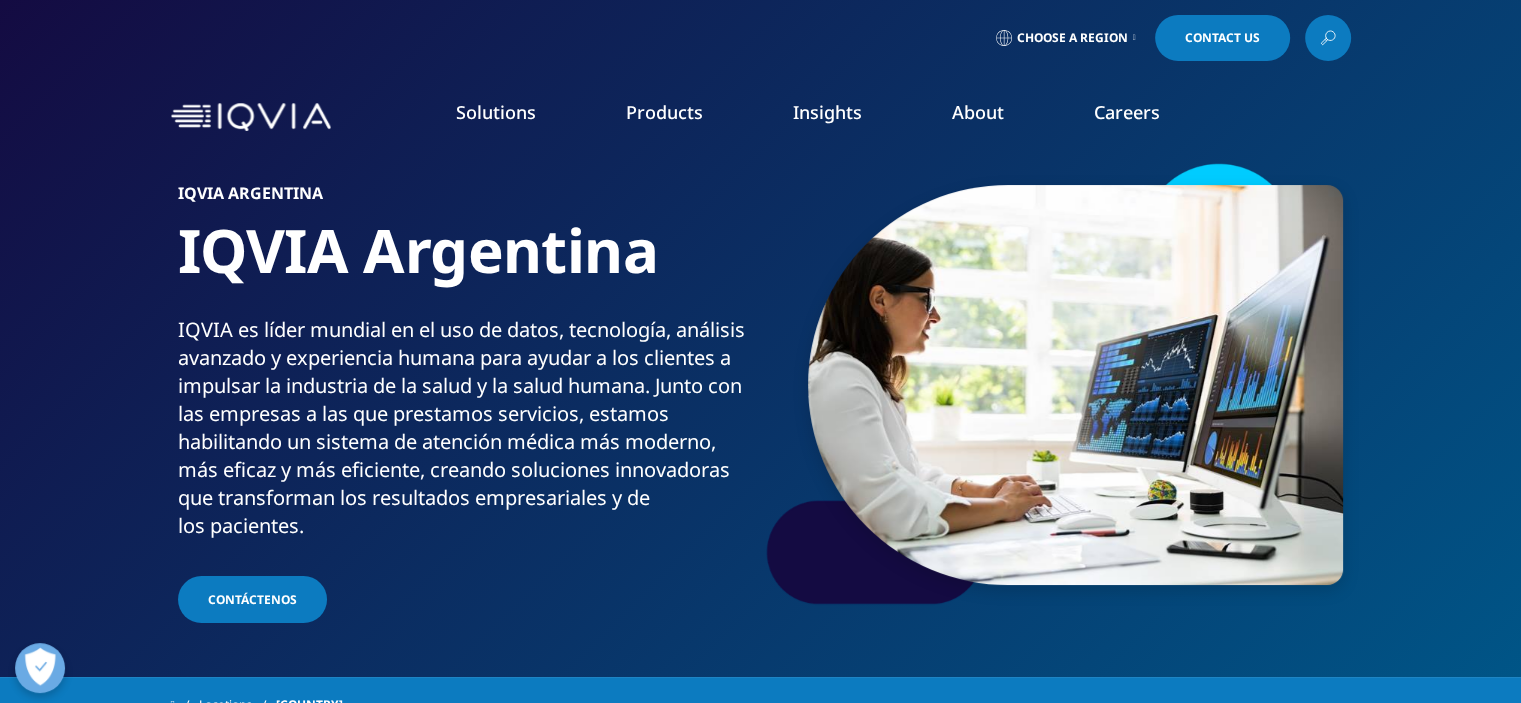 click 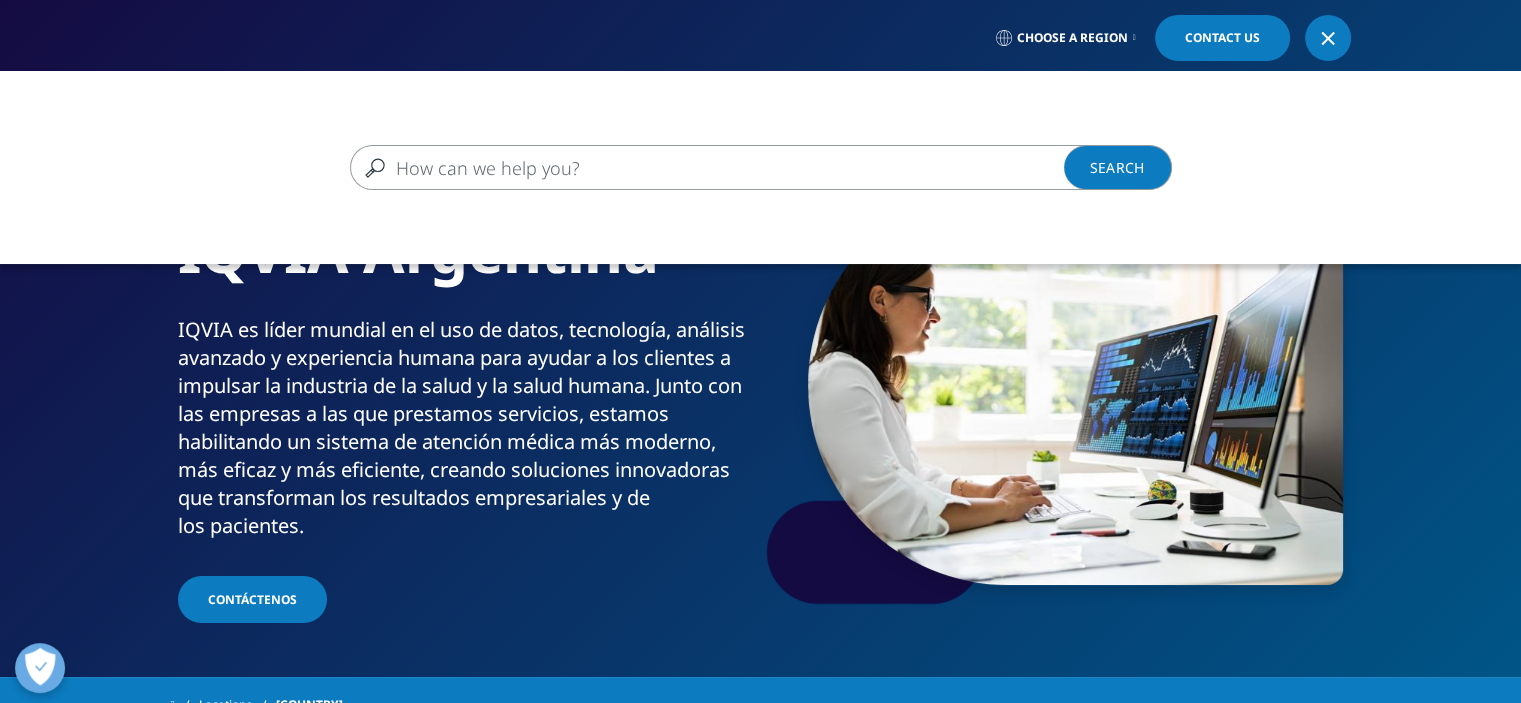 click at bounding box center (732, 167) 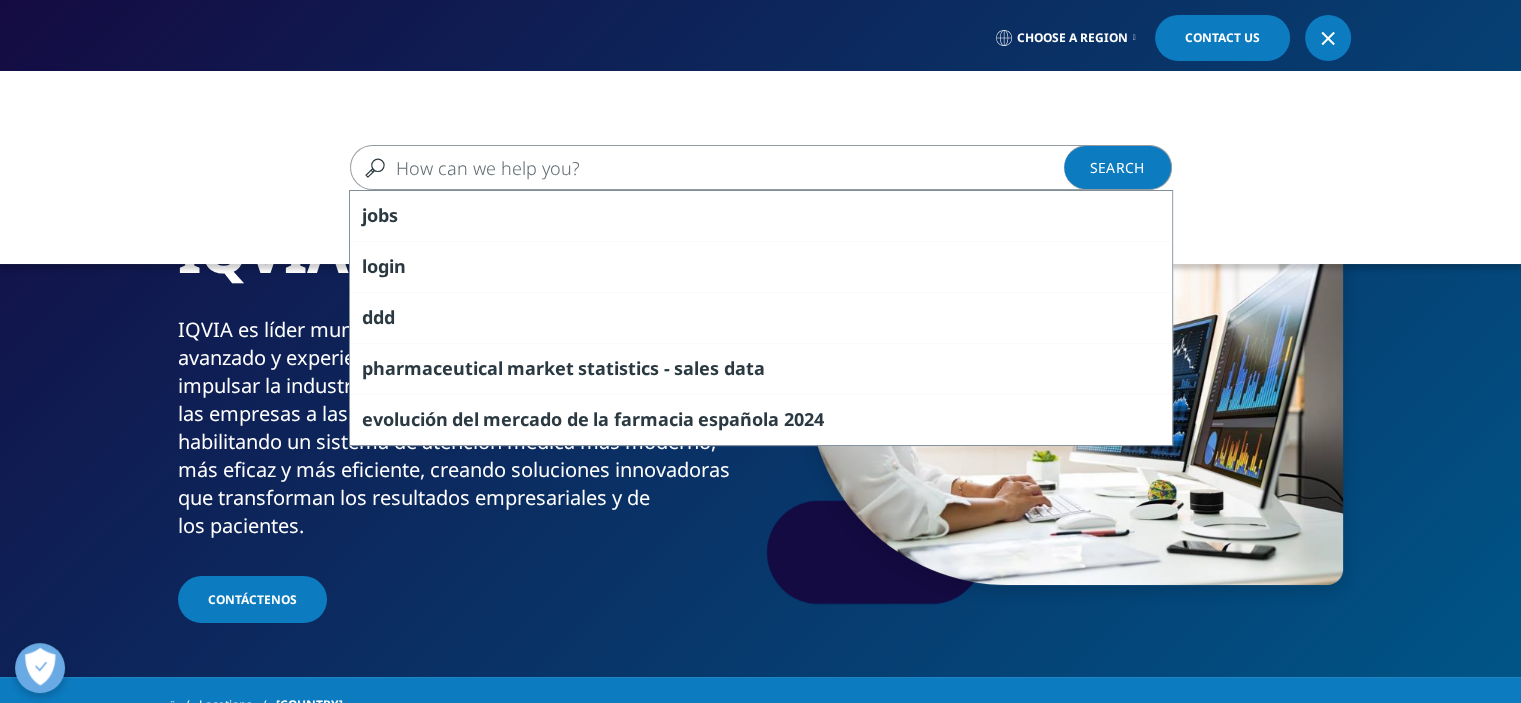 click at bounding box center (732, 167) 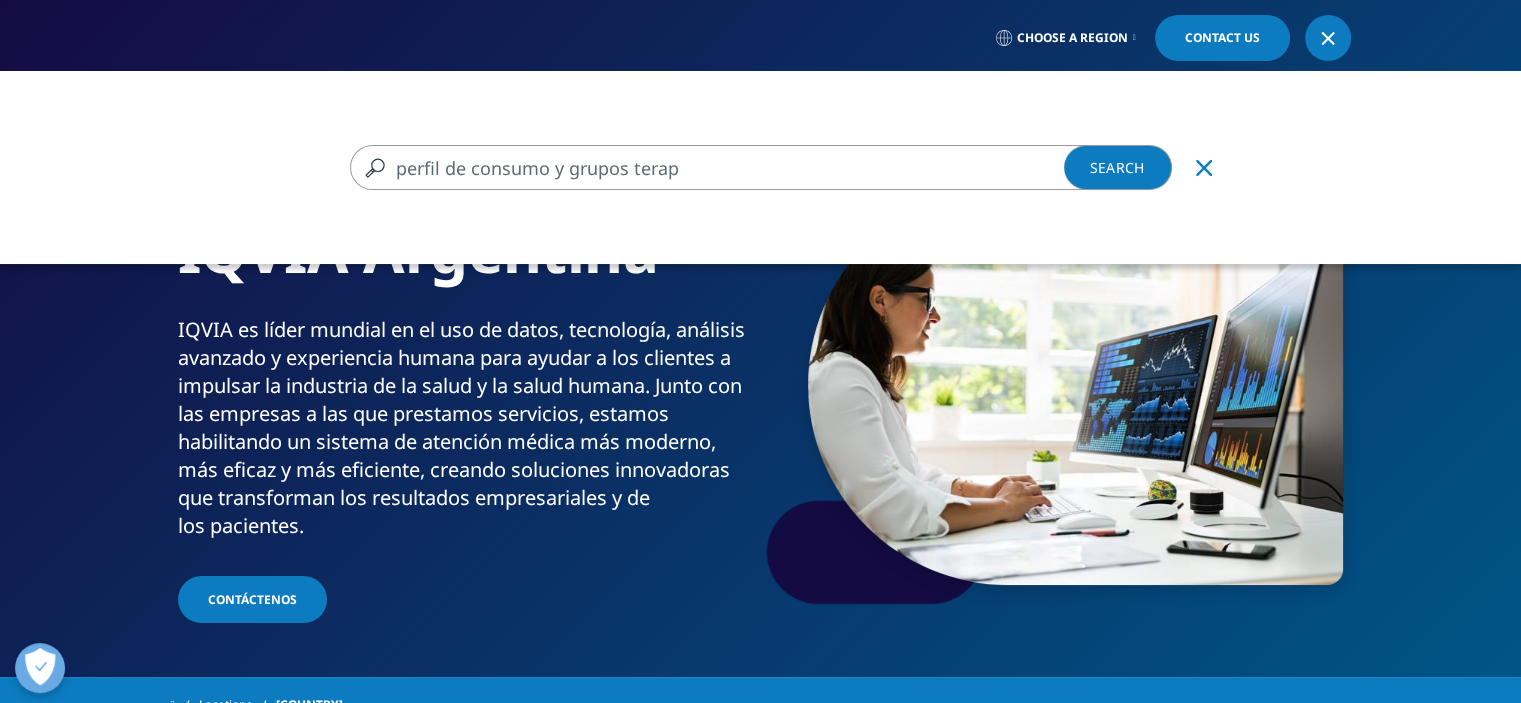 type on "perfil de consumo y grupos terap" 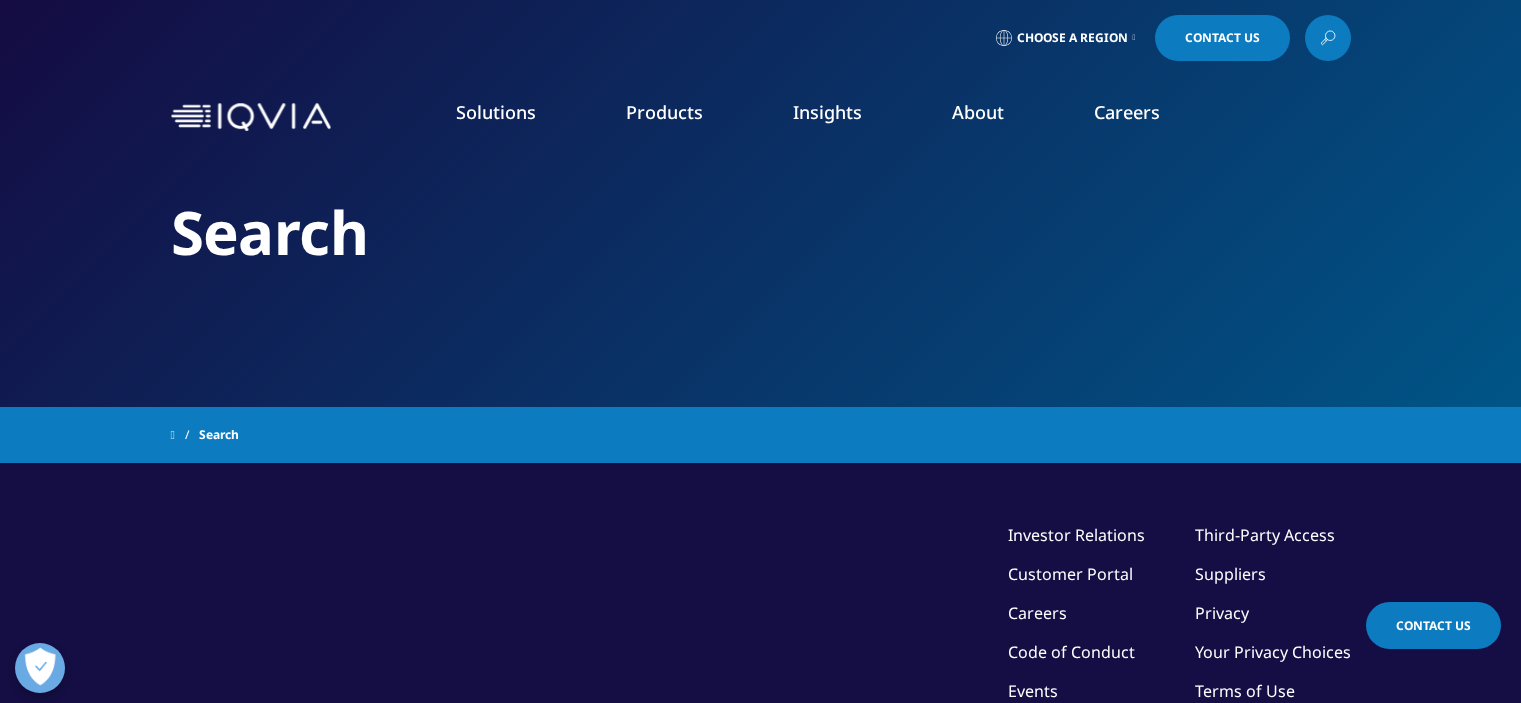 scroll, scrollTop: 0, scrollLeft: 0, axis: both 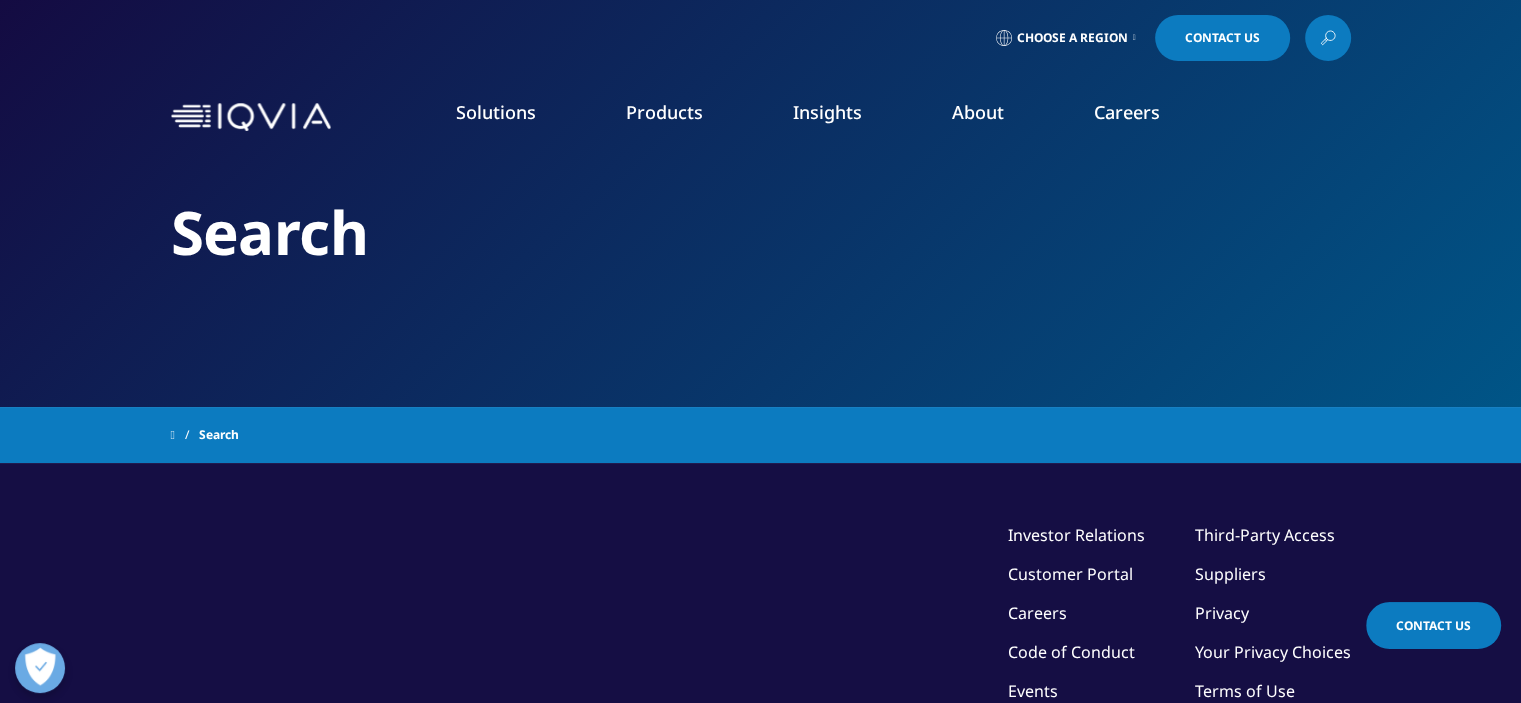 type on "perfil de consumo y grupos terap" 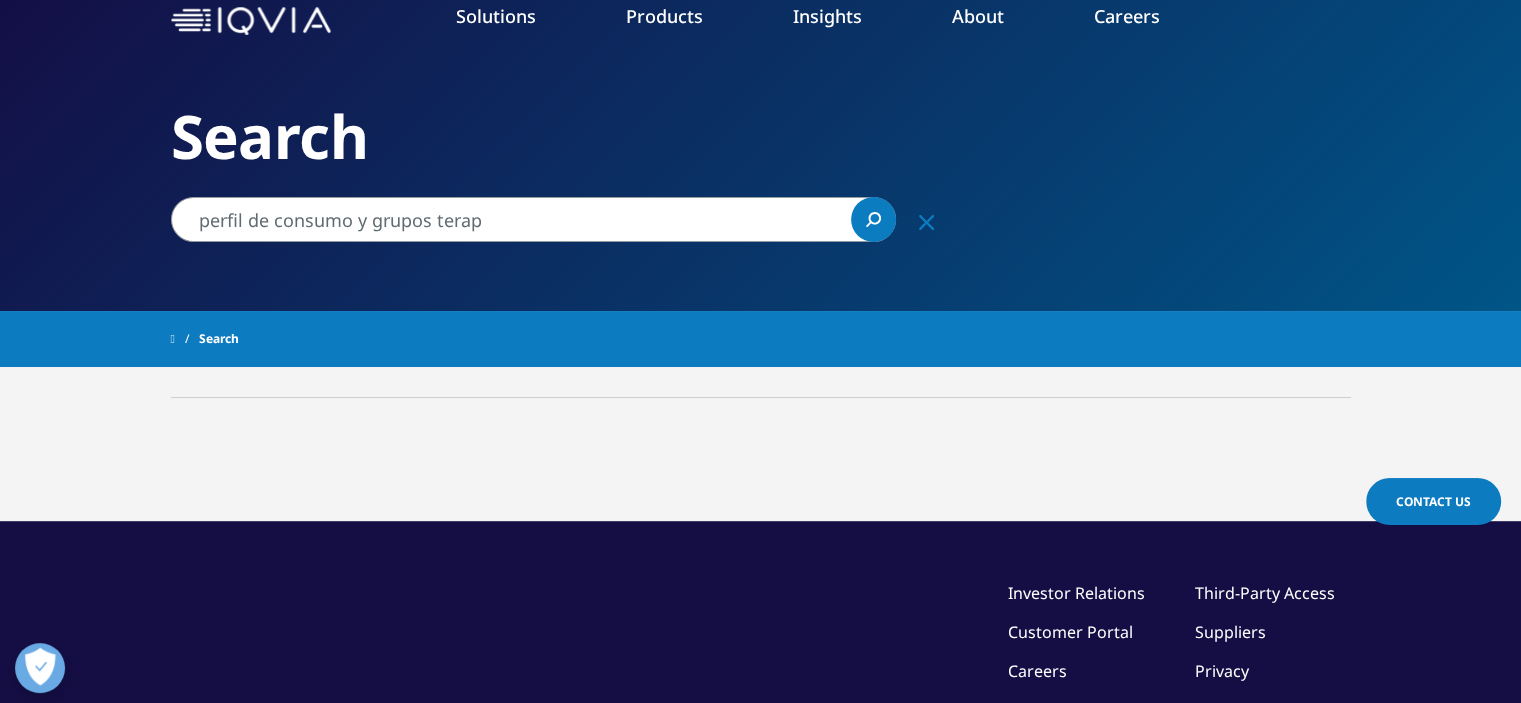 scroll, scrollTop: 84, scrollLeft: 0, axis: vertical 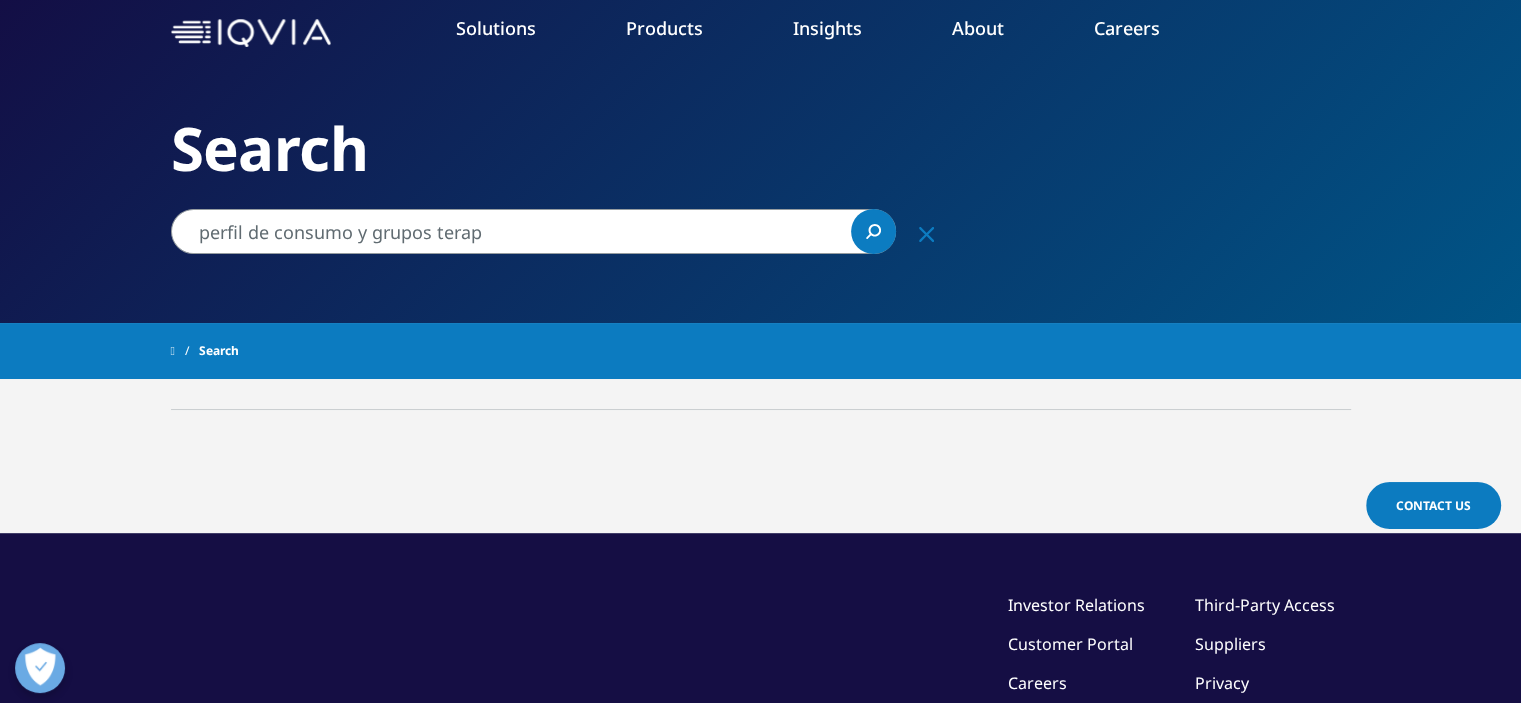 click on "Search" at bounding box center [219, 351] 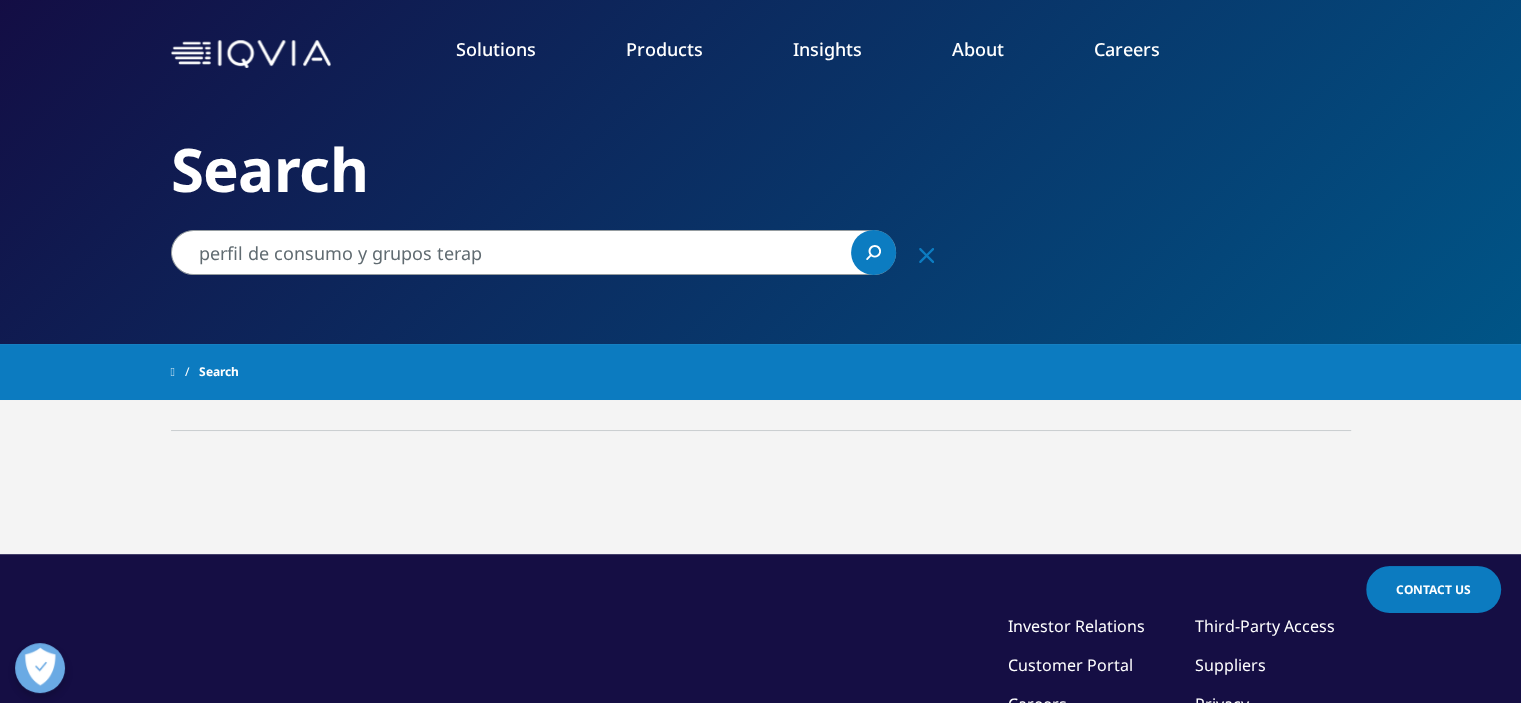 scroll, scrollTop: 0, scrollLeft: 0, axis: both 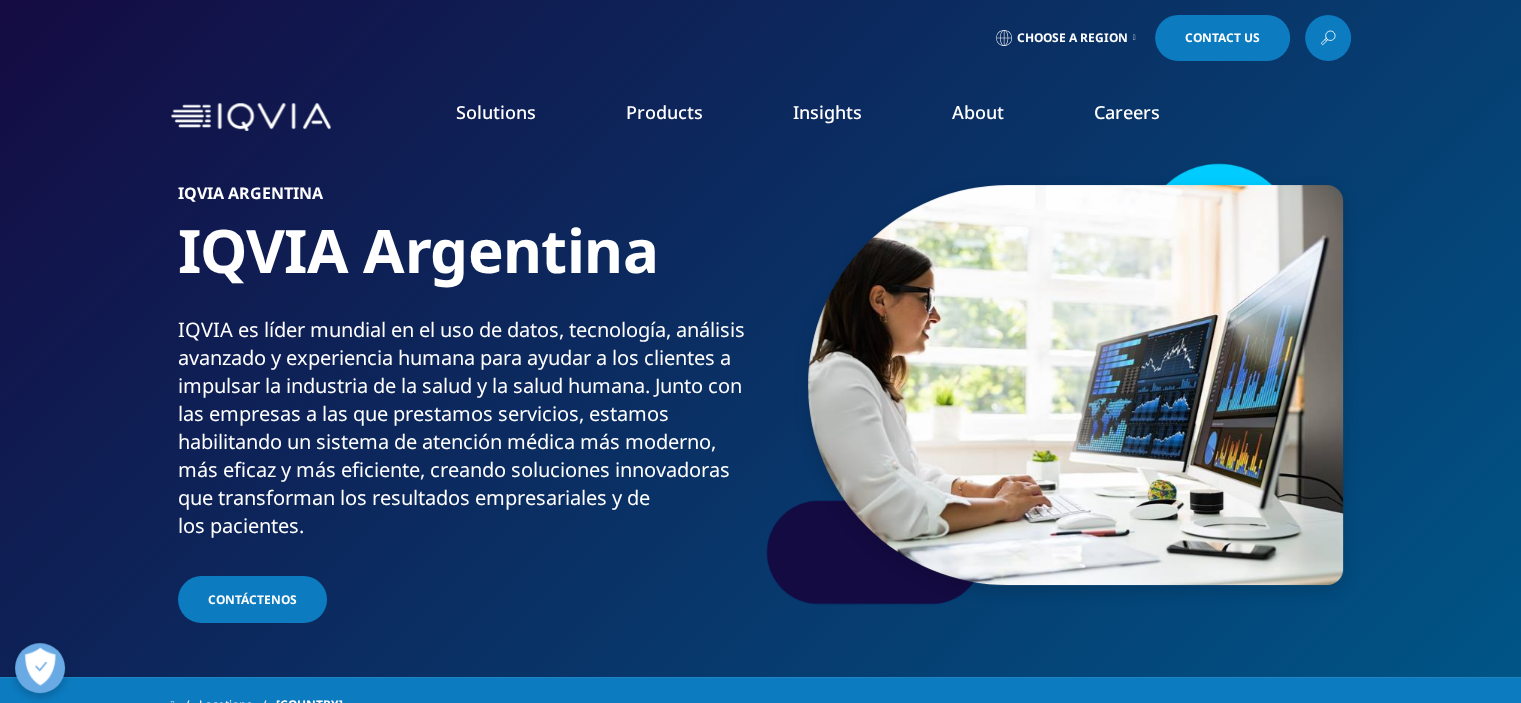 click on "Solutions" at bounding box center [496, 112] 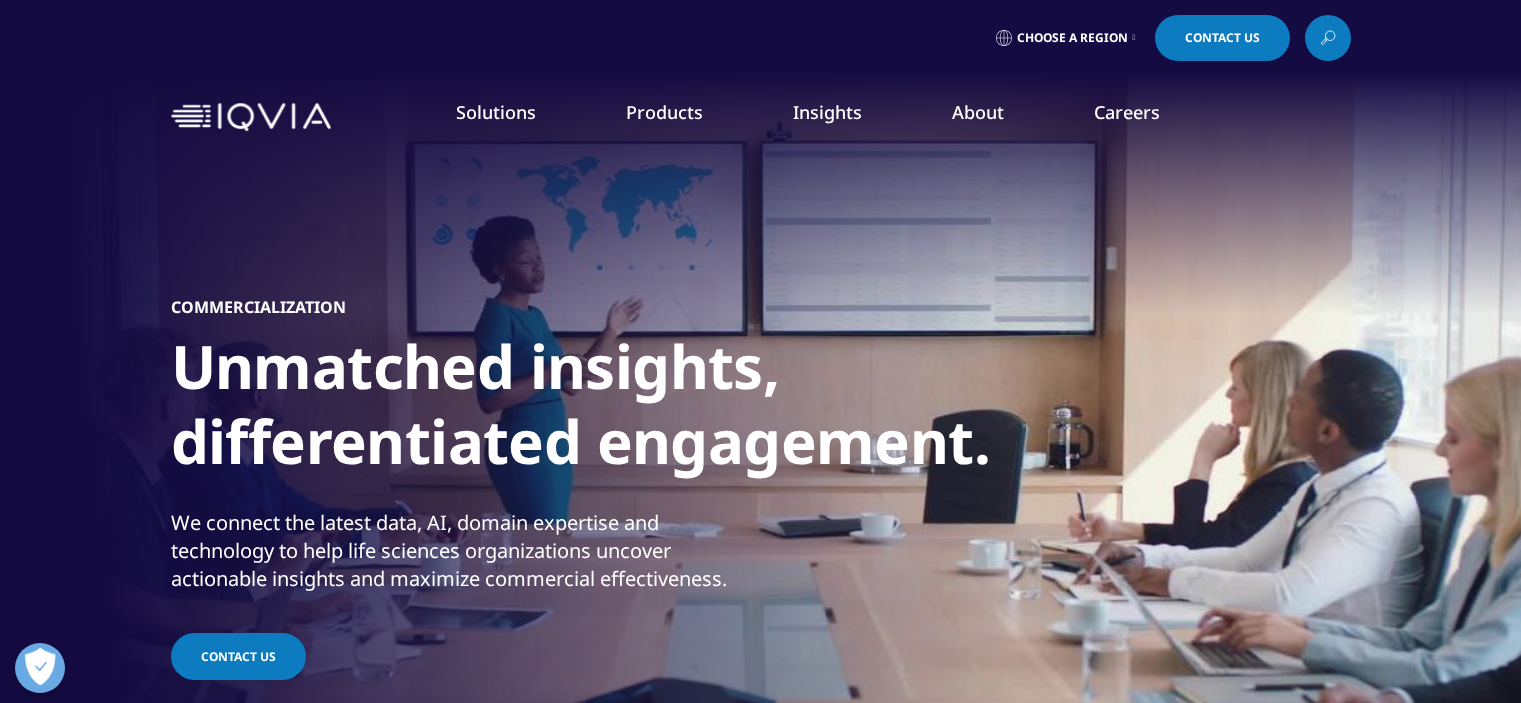 scroll, scrollTop: 0, scrollLeft: 0, axis: both 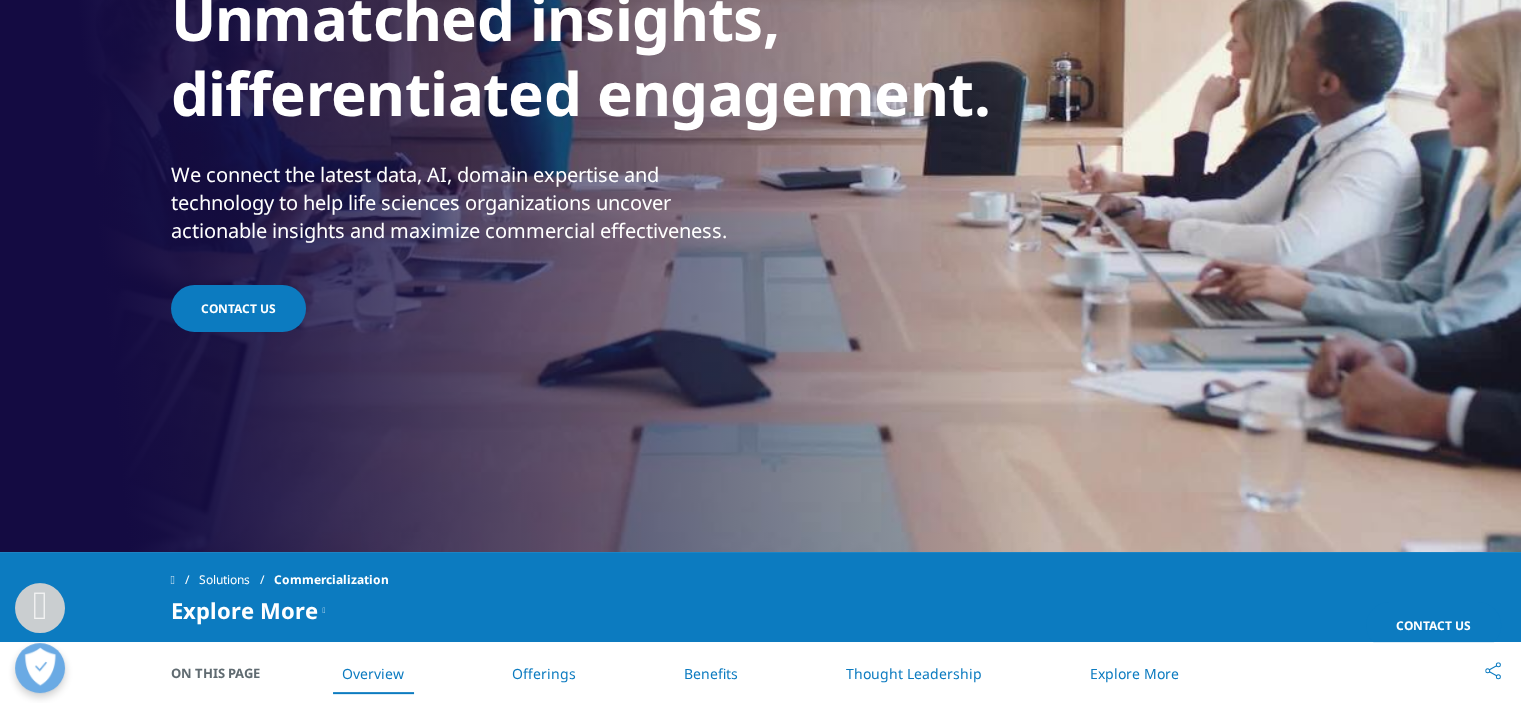 drag, startPoint x: 1535, startPoint y: 86, endPoint x: 1528, endPoint y: 55, distance: 31.780497 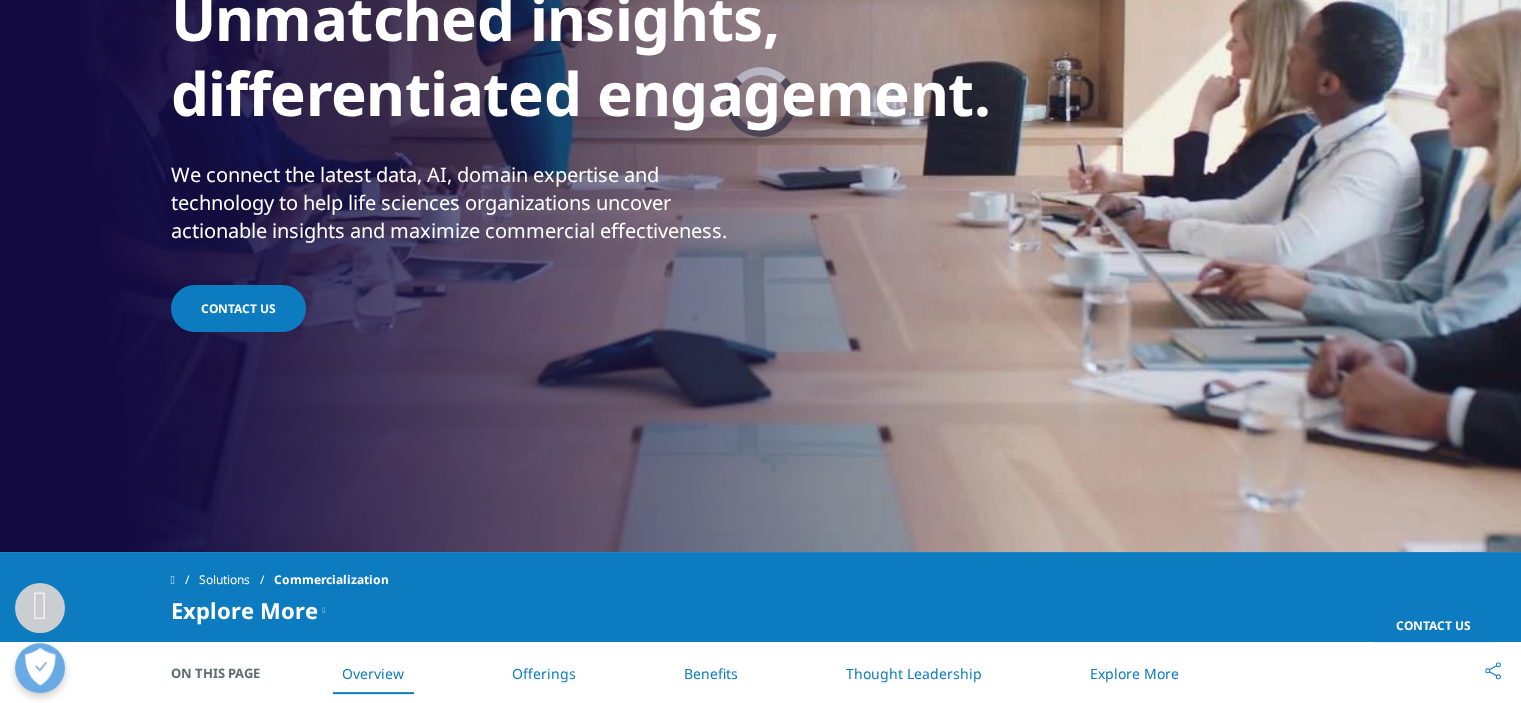 scroll, scrollTop: 329, scrollLeft: 0, axis: vertical 